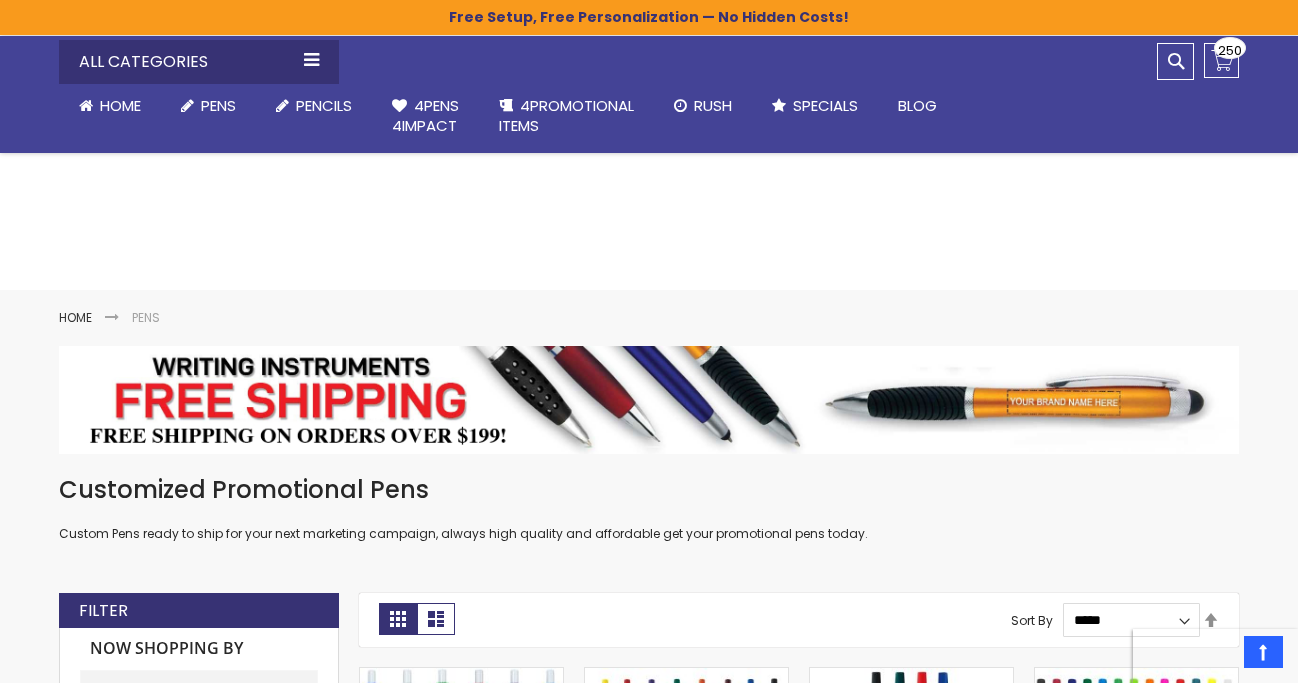 scroll, scrollTop: 997, scrollLeft: 0, axis: vertical 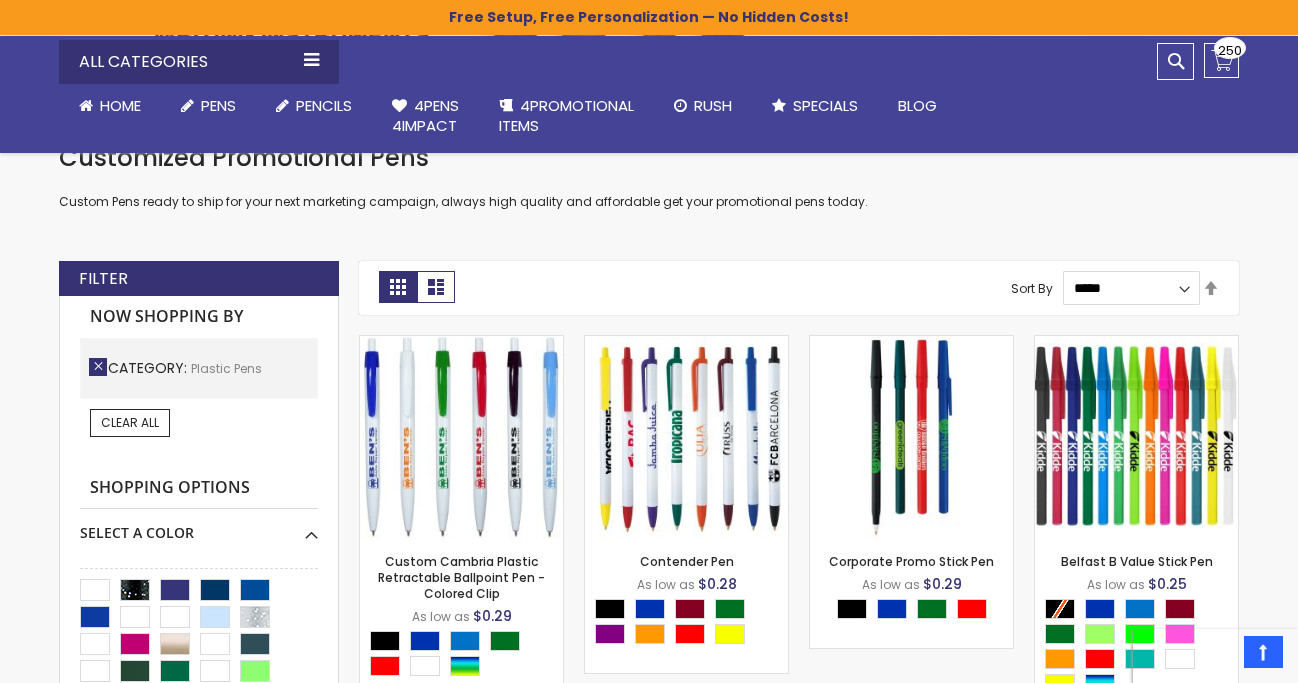 click on "Remove This Item" at bounding box center (98, 367) 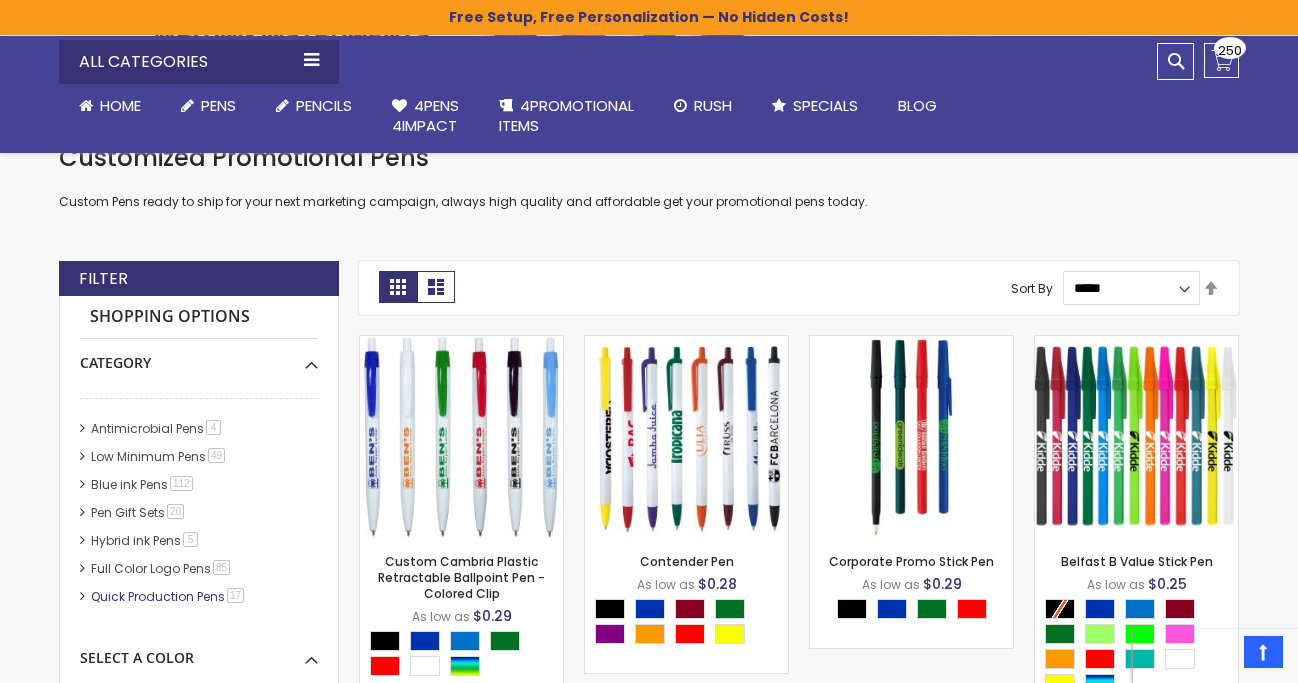scroll, scrollTop: 0, scrollLeft: 0, axis: both 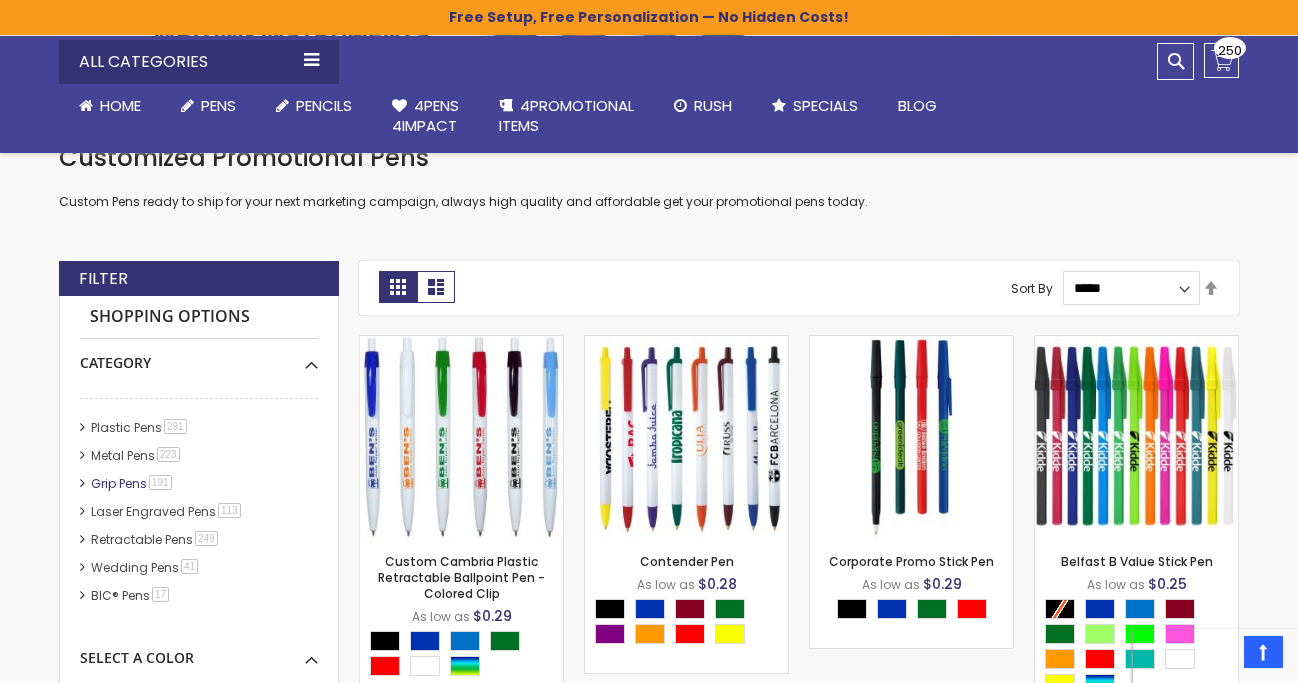 click on "Grip Pens
191 item" at bounding box center (132, 483) 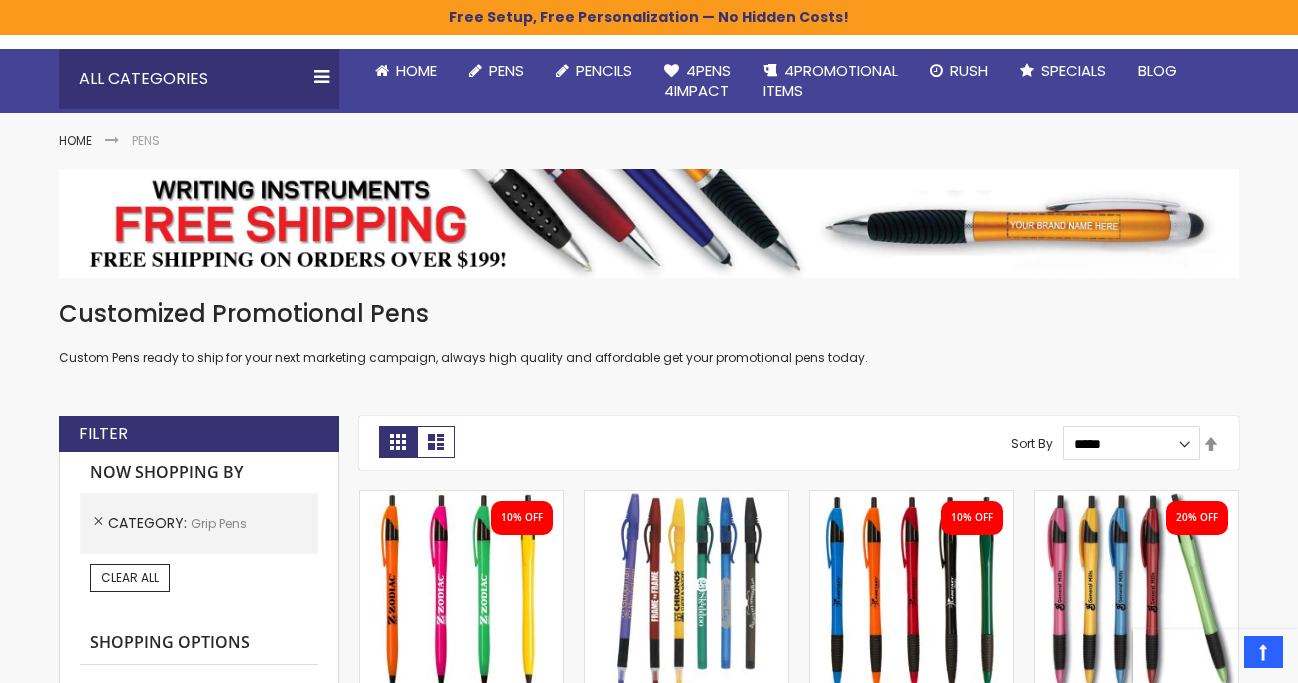 scroll, scrollTop: 170, scrollLeft: 0, axis: vertical 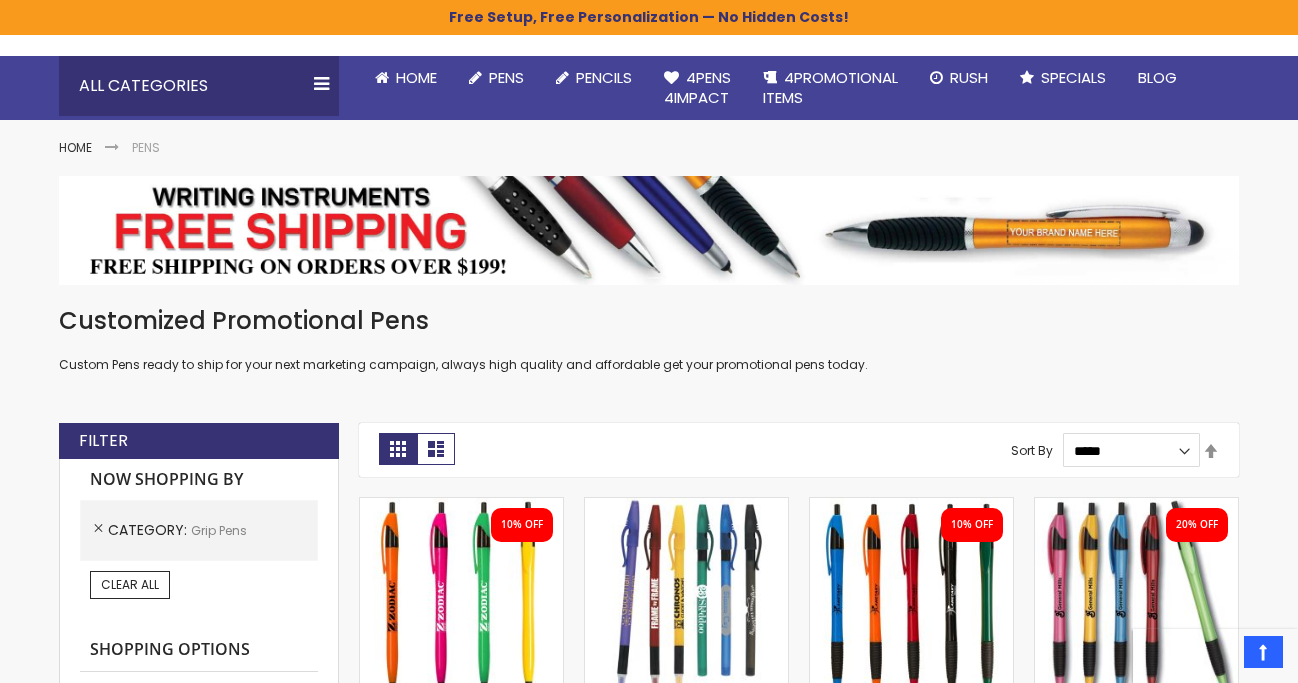 click on "Category
Grip Pens
Remove This Item" at bounding box center (199, 530) 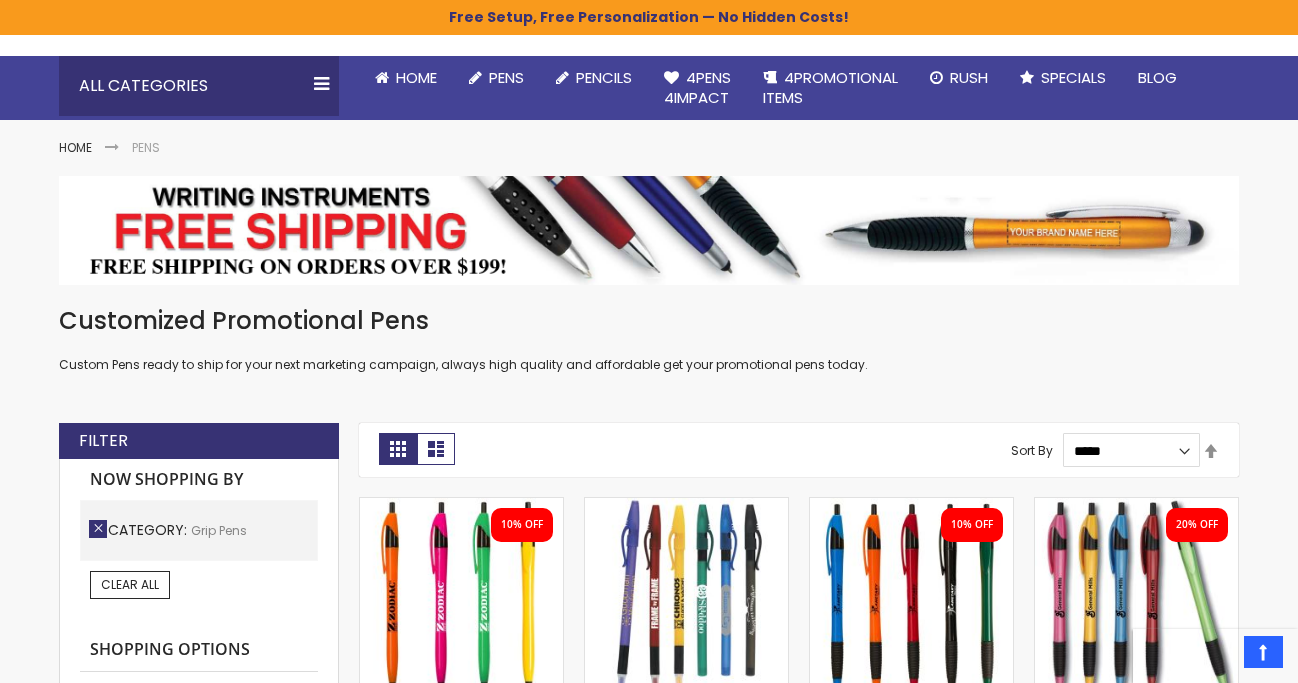 click on "Remove This Item" at bounding box center (98, 529) 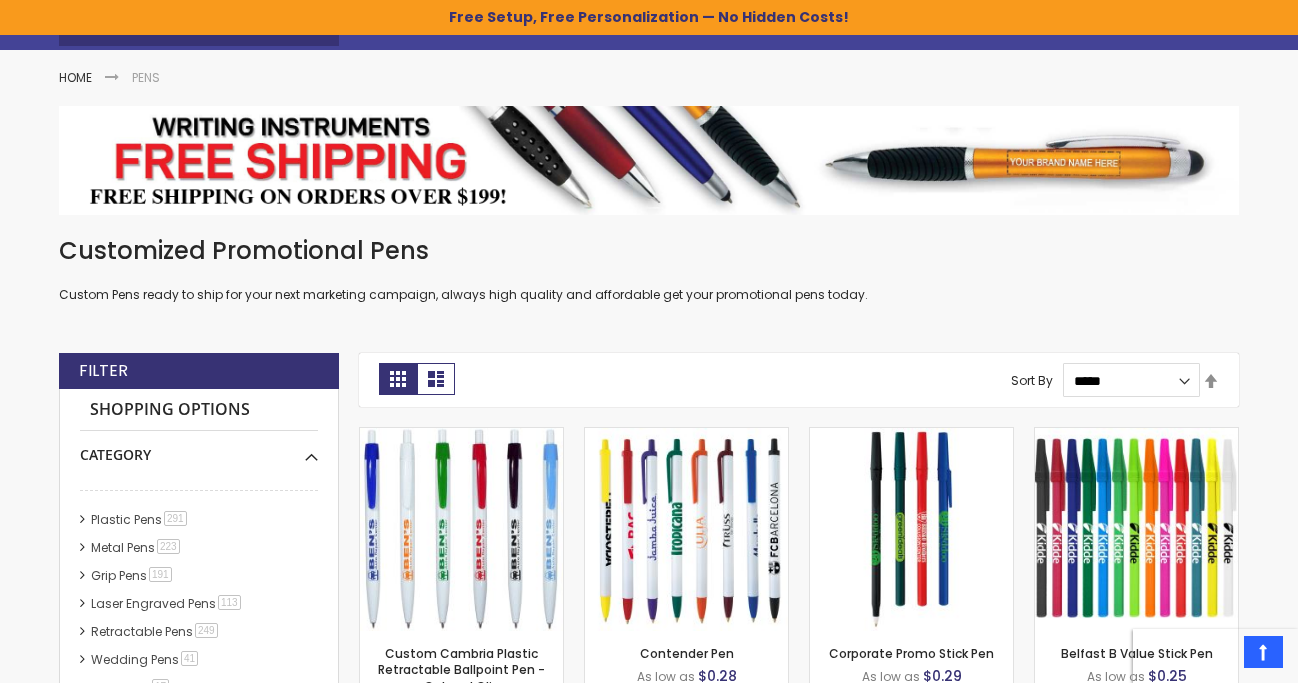 scroll, scrollTop: 284, scrollLeft: 0, axis: vertical 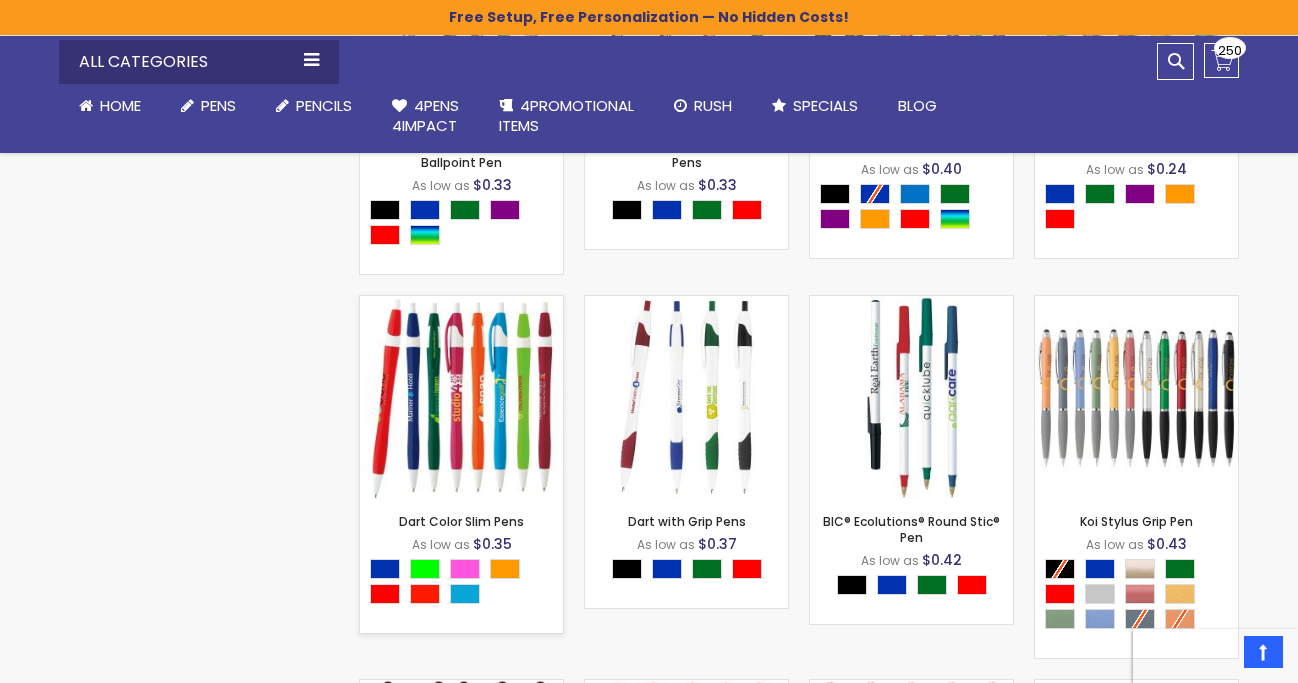 click on "-
***
+
Add to Cart" at bounding box center [461, 466] 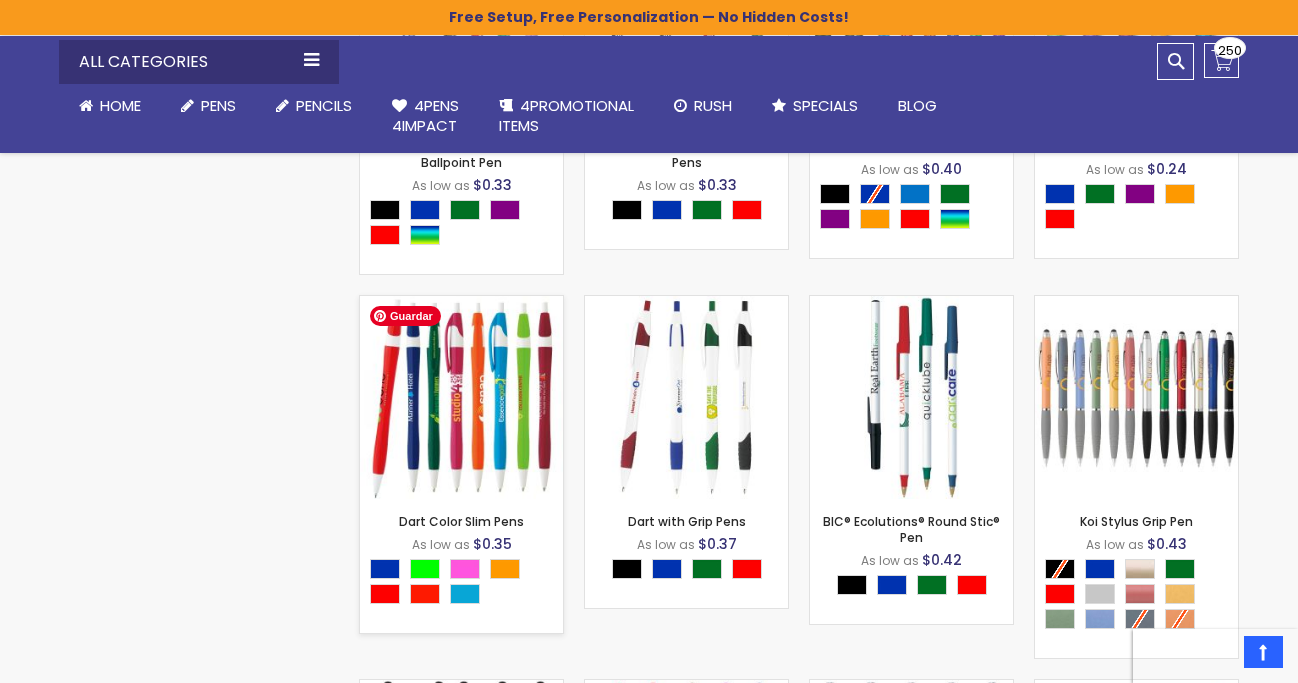 click at bounding box center [461, 397] 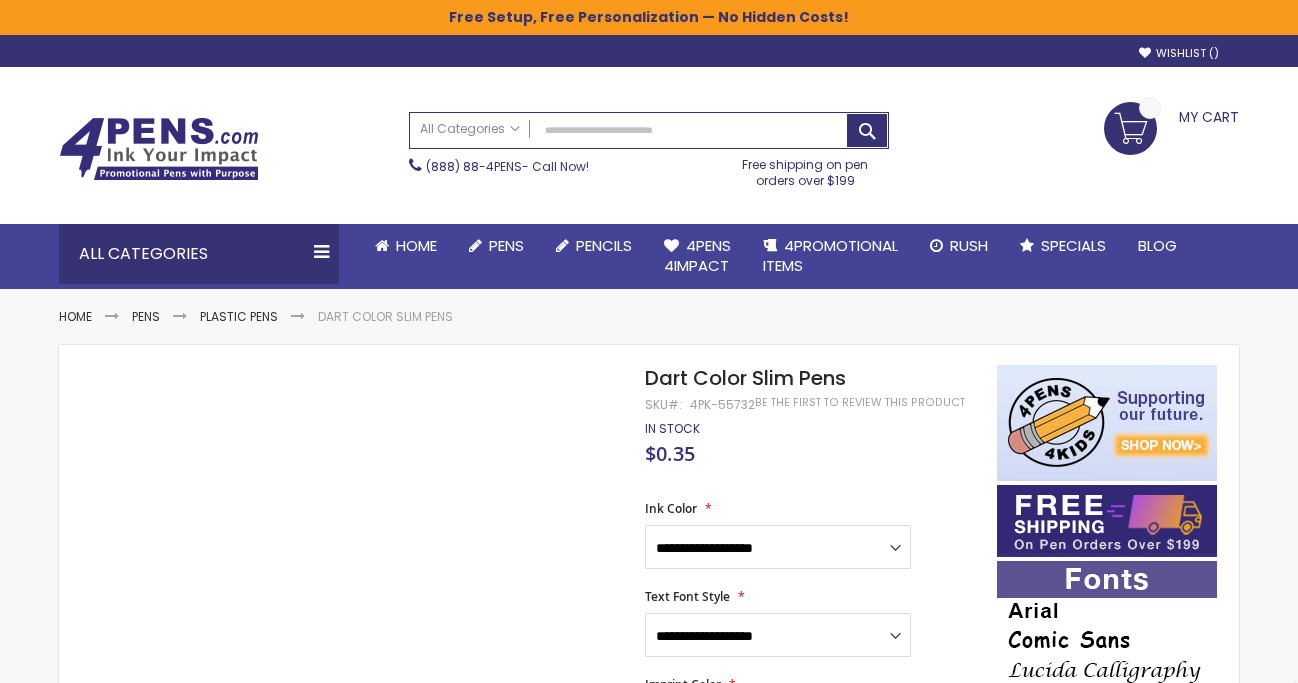 scroll, scrollTop: 0, scrollLeft: 0, axis: both 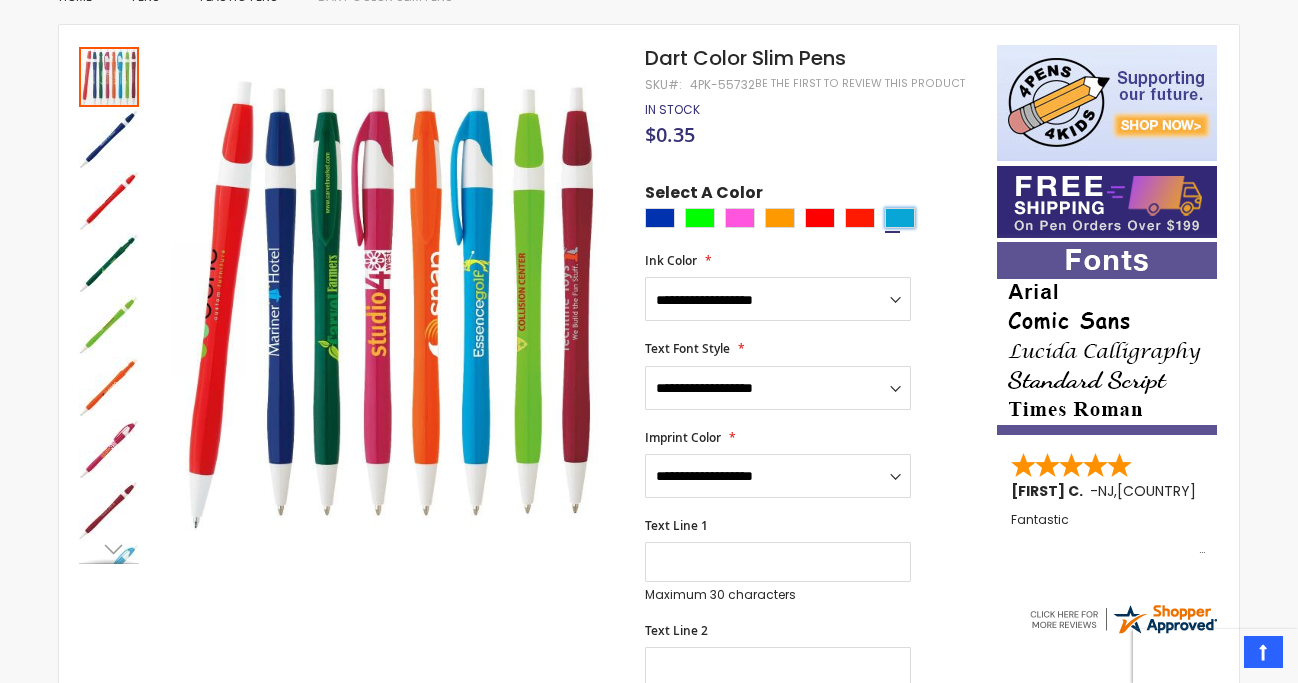 click at bounding box center (900, 218) 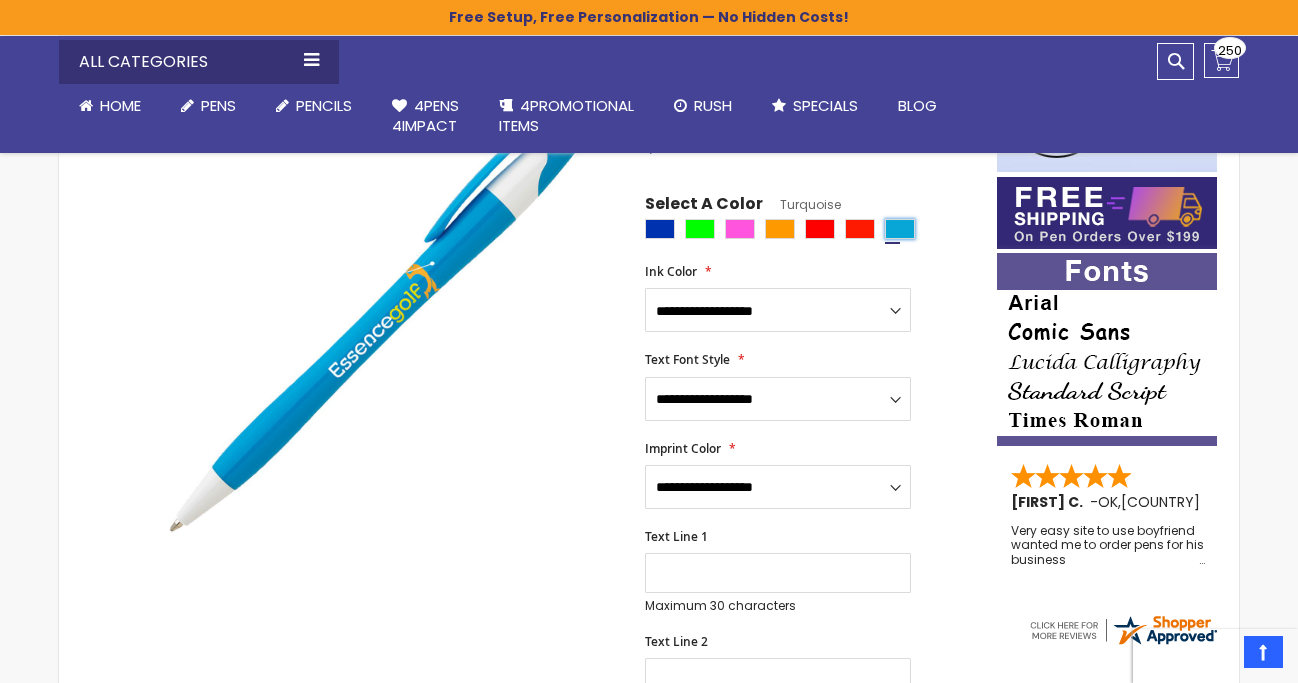 scroll, scrollTop: 303, scrollLeft: 0, axis: vertical 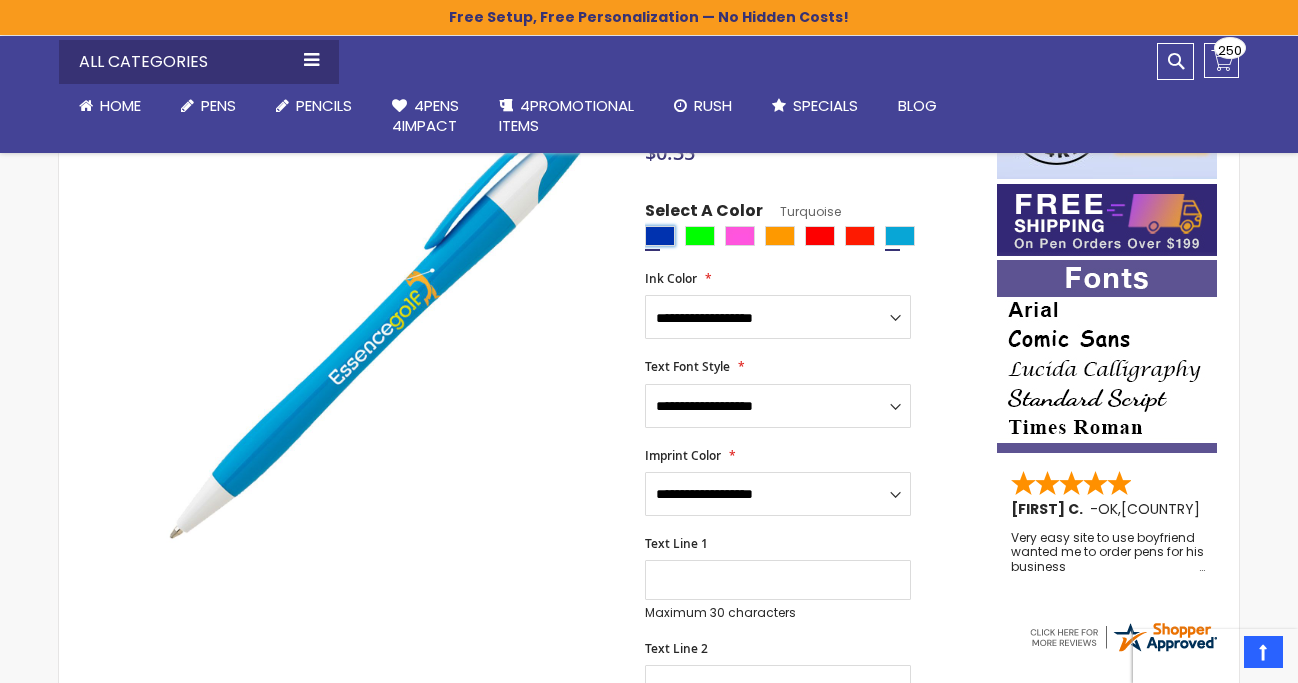 click at bounding box center (660, 236) 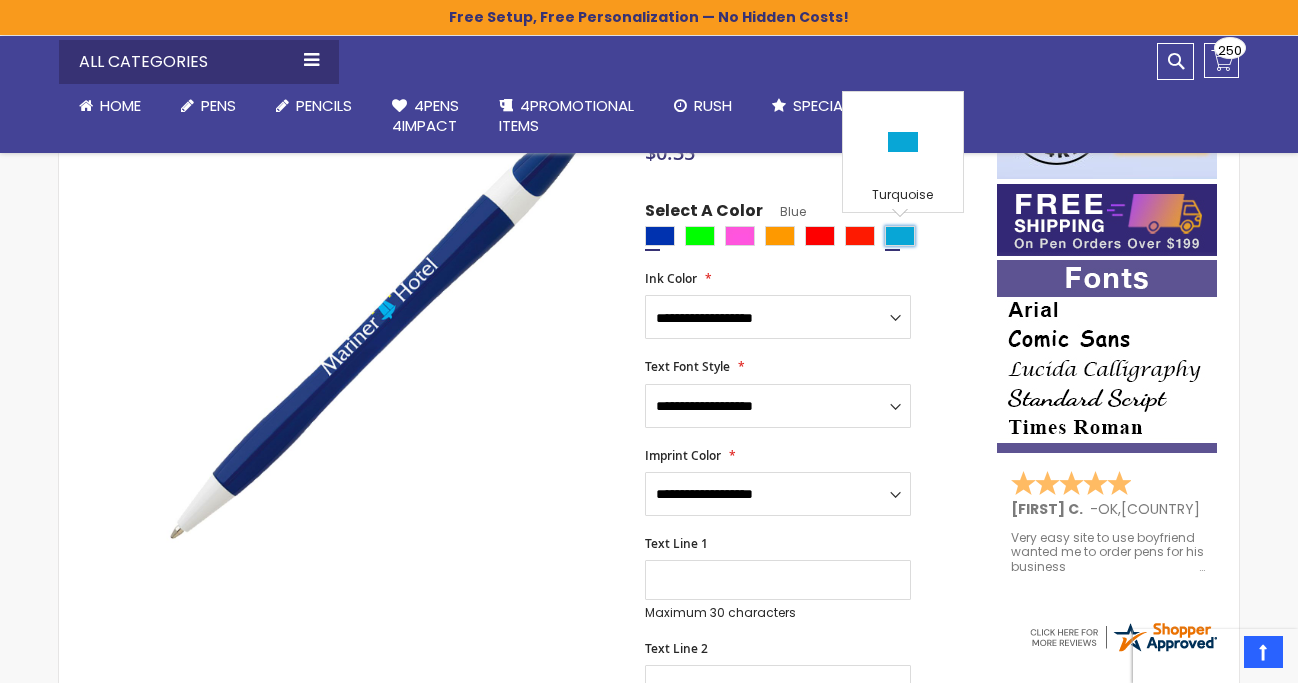 click at bounding box center [900, 236] 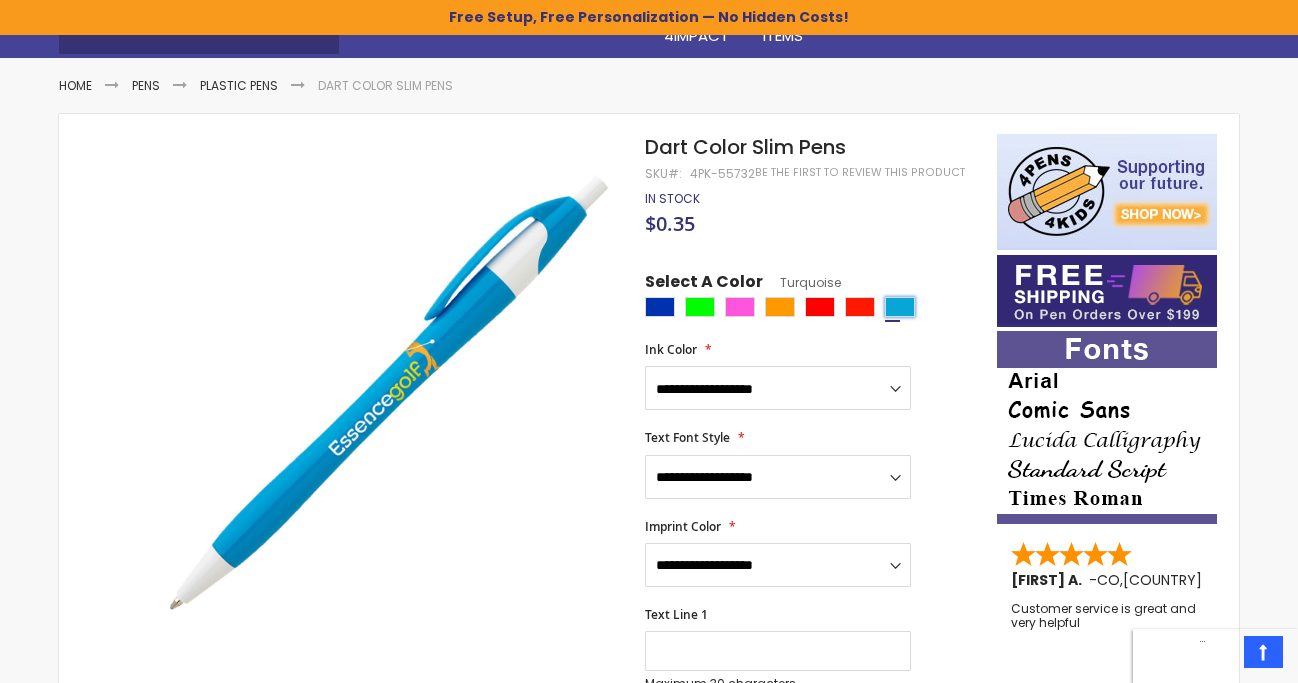 scroll, scrollTop: 231, scrollLeft: 0, axis: vertical 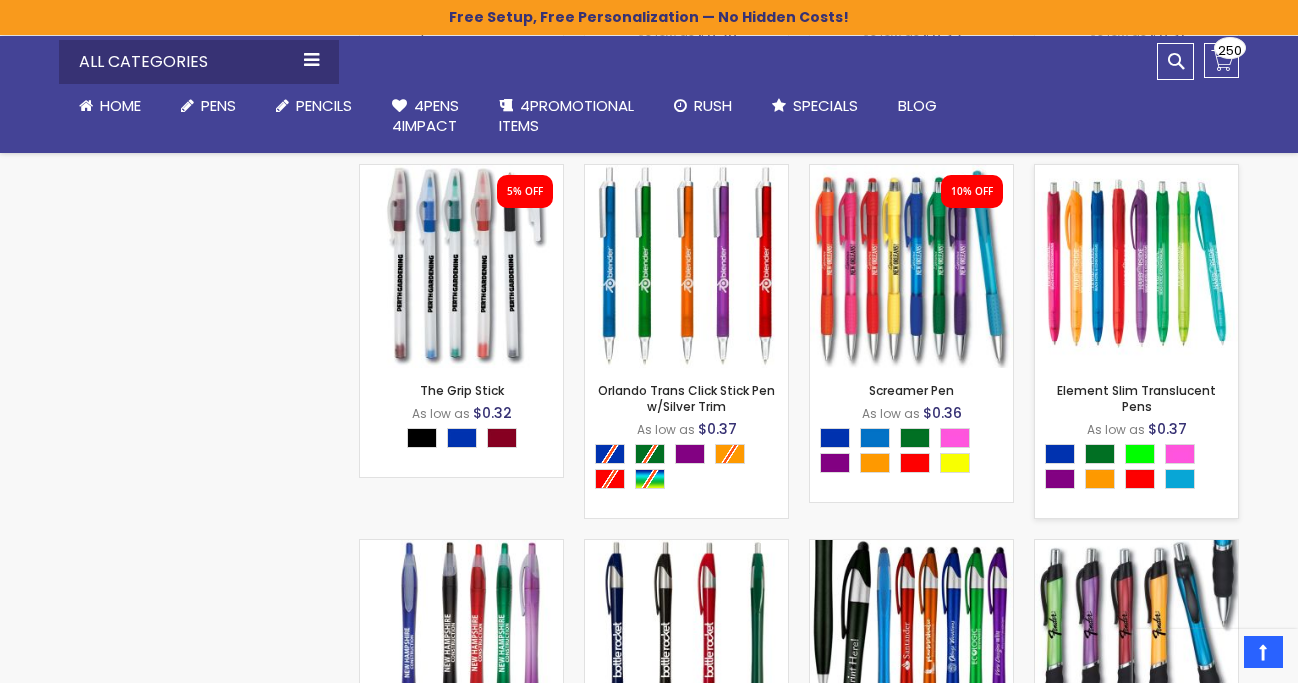 click on "Element Slim Translucent Pens
As low as
$0.37
-
***
+" at bounding box center [1136, 443] 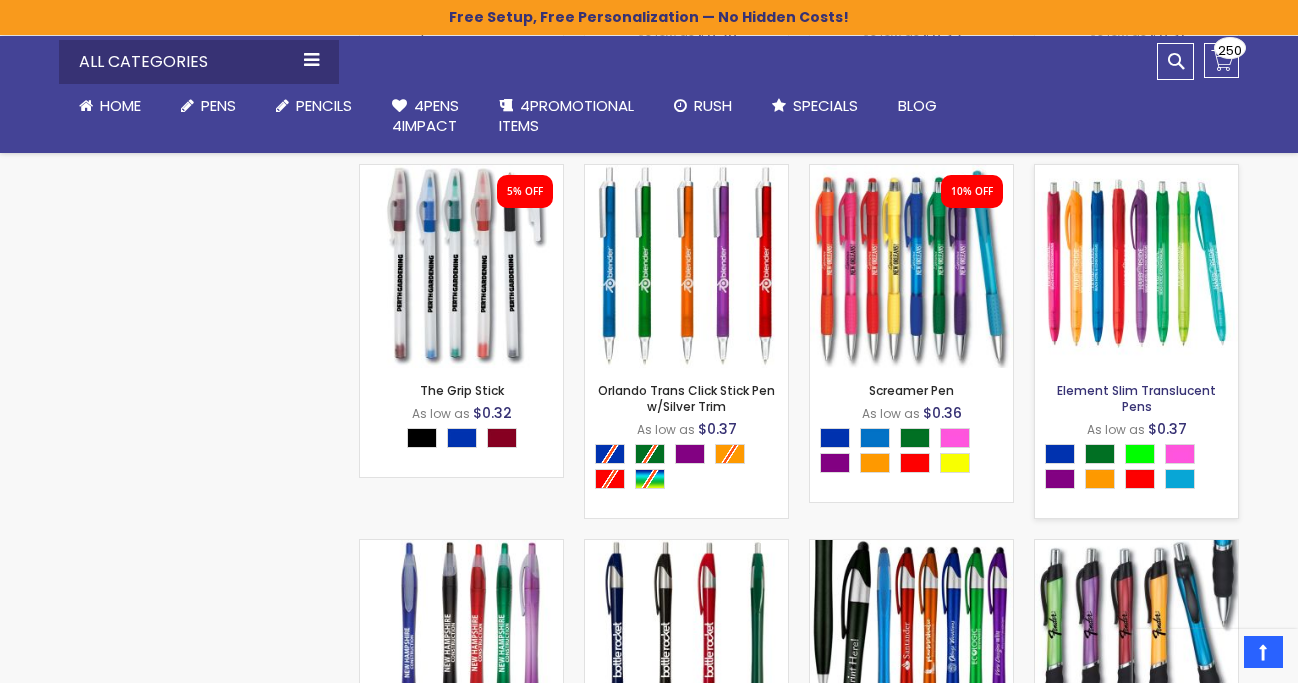 click on "Element Slim Translucent Pens" at bounding box center (1136, 398) 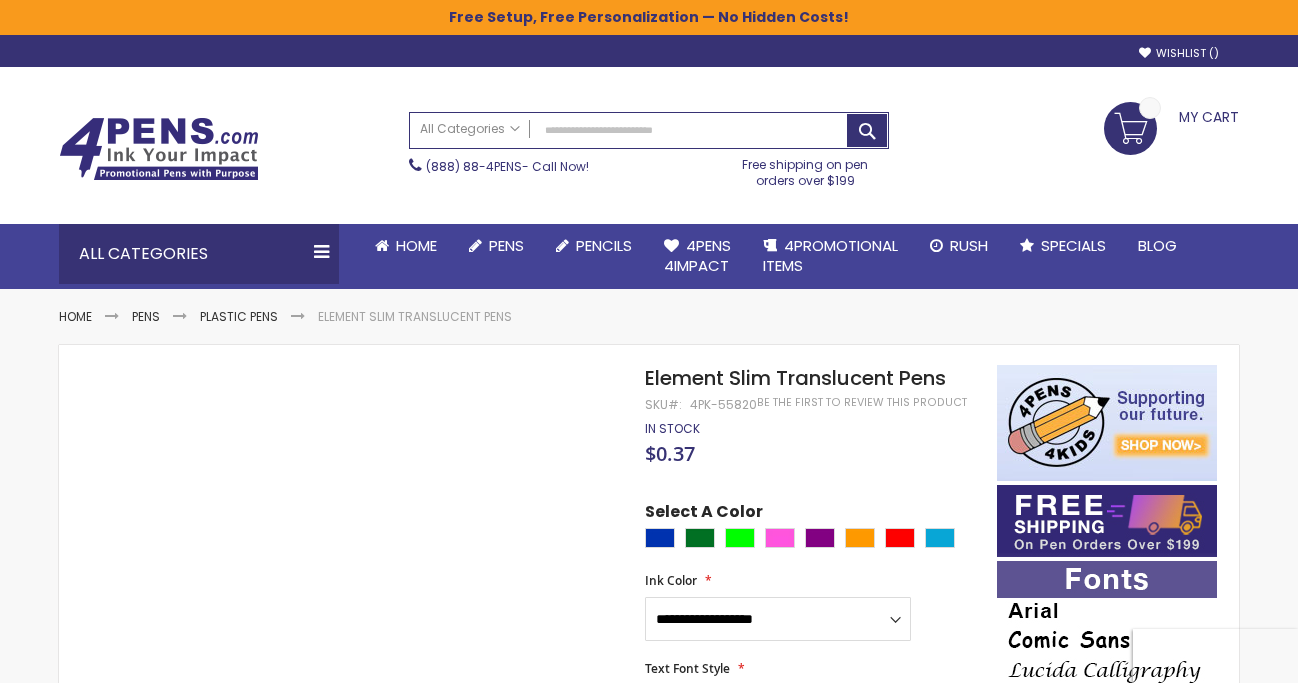 scroll, scrollTop: 0, scrollLeft: 0, axis: both 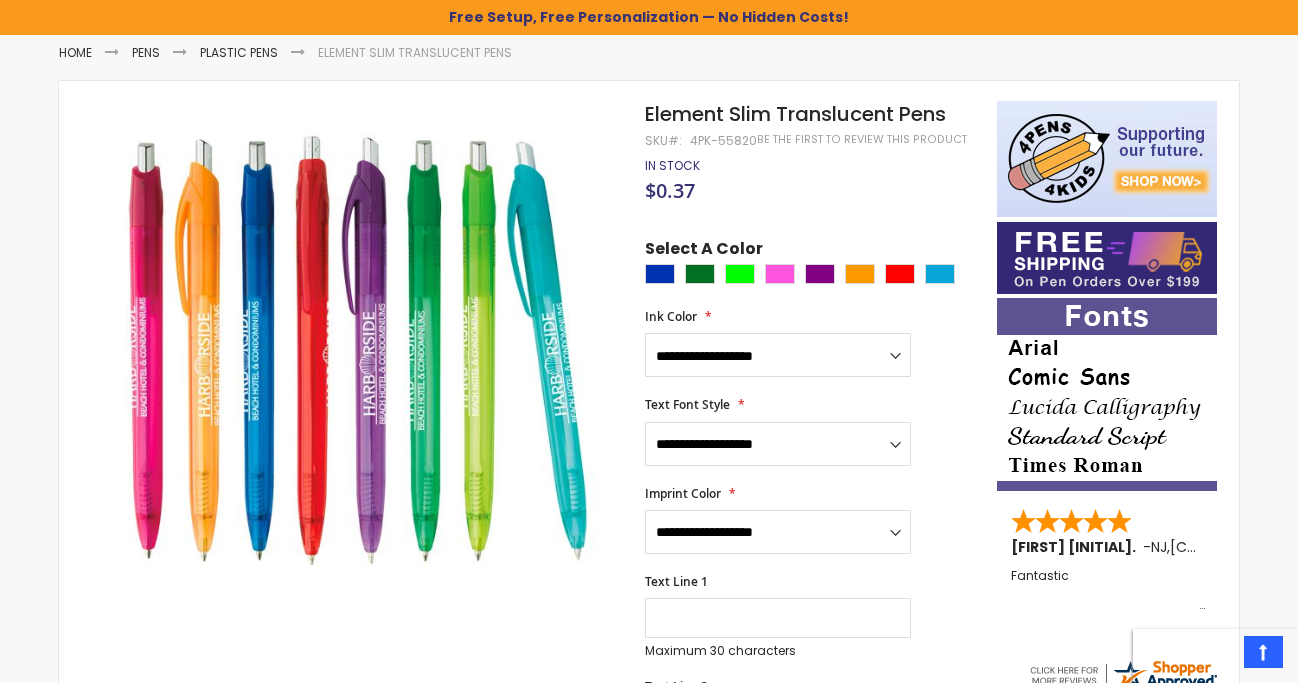 click on "Select A Color" at bounding box center (811, 264) 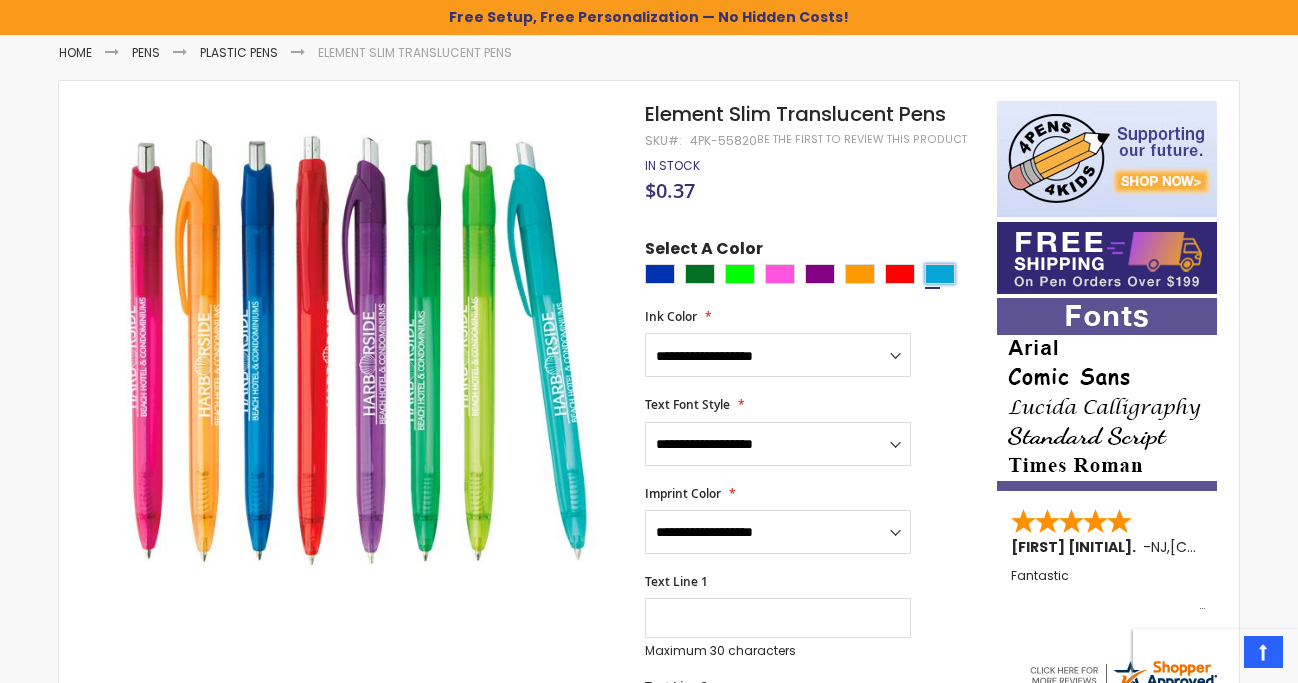 click at bounding box center [940, 274] 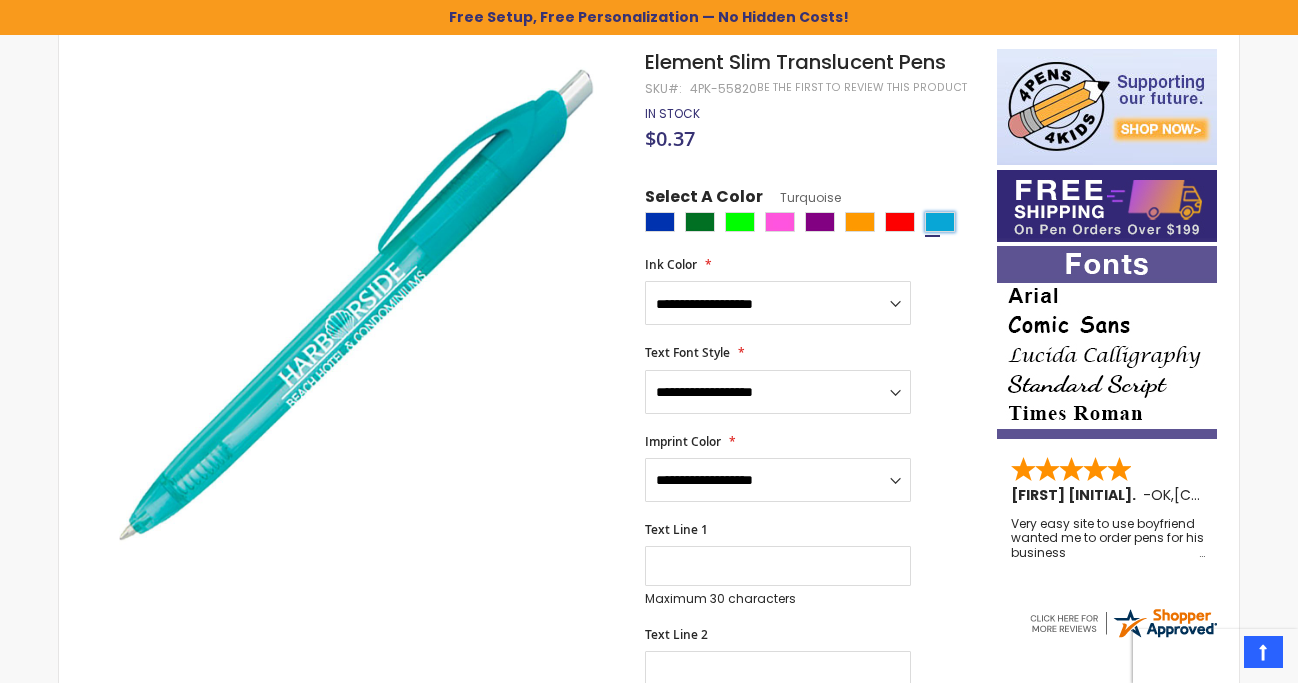 scroll, scrollTop: 264, scrollLeft: 0, axis: vertical 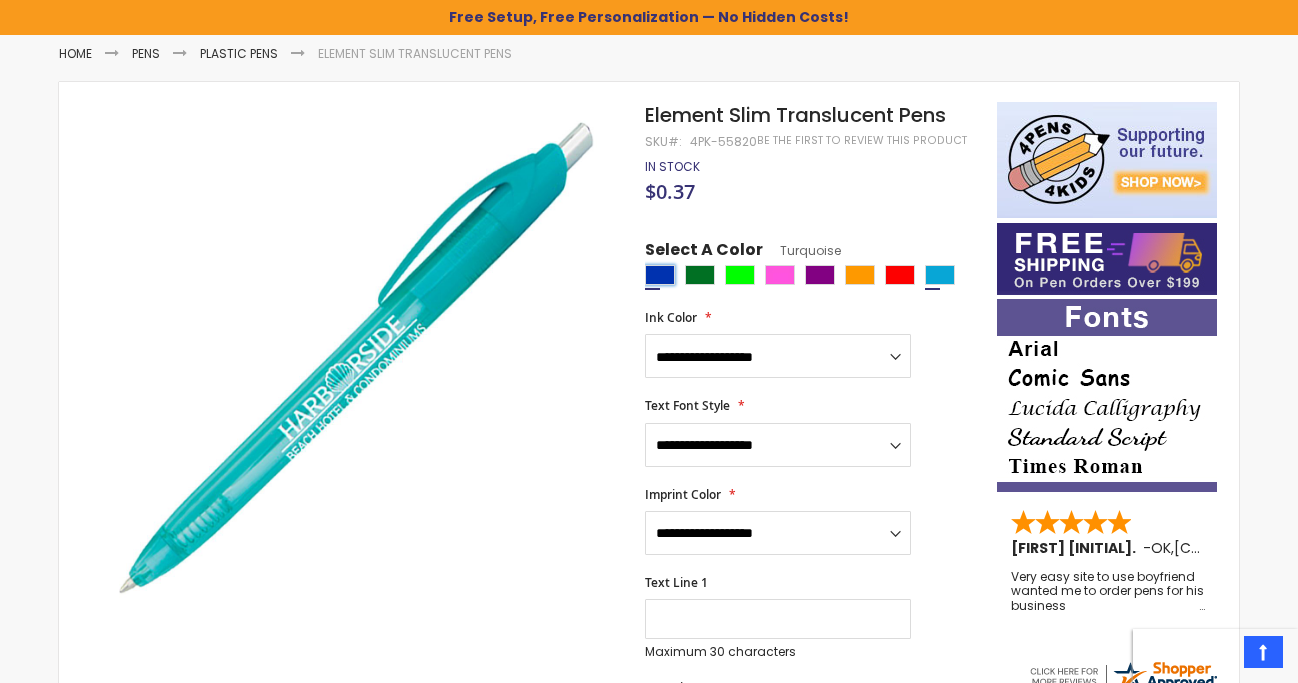 click at bounding box center (660, 275) 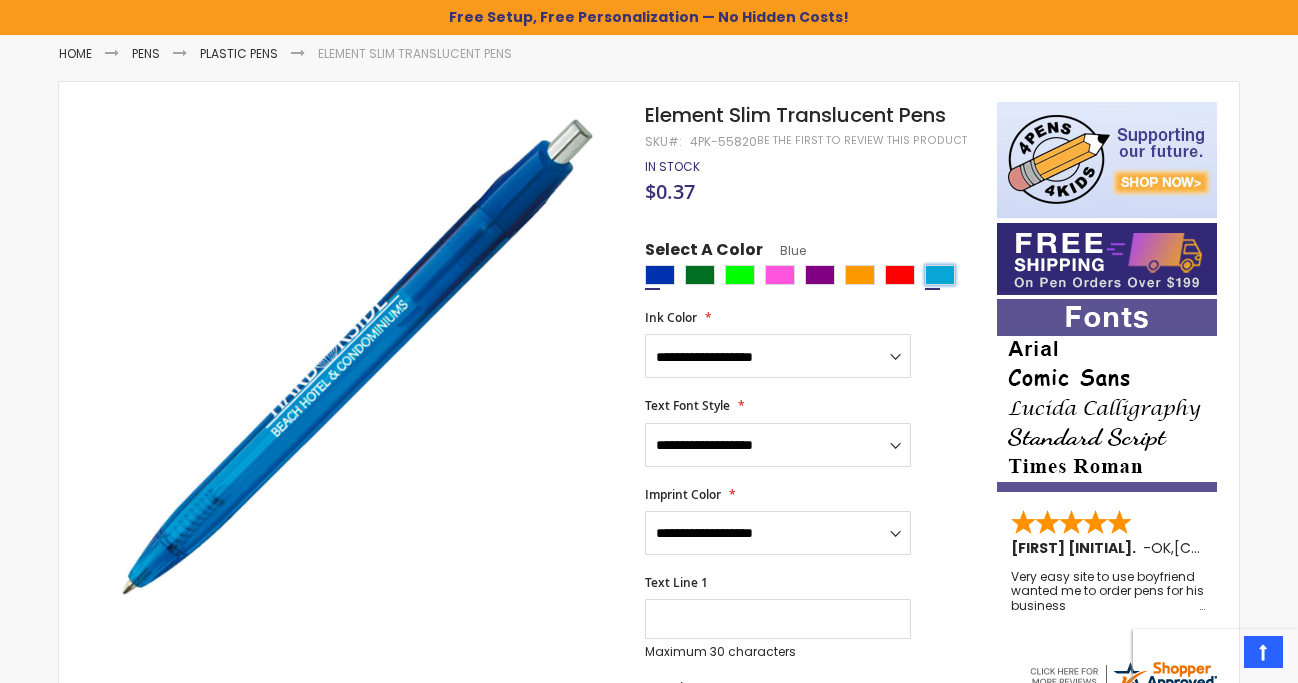 click at bounding box center [940, 275] 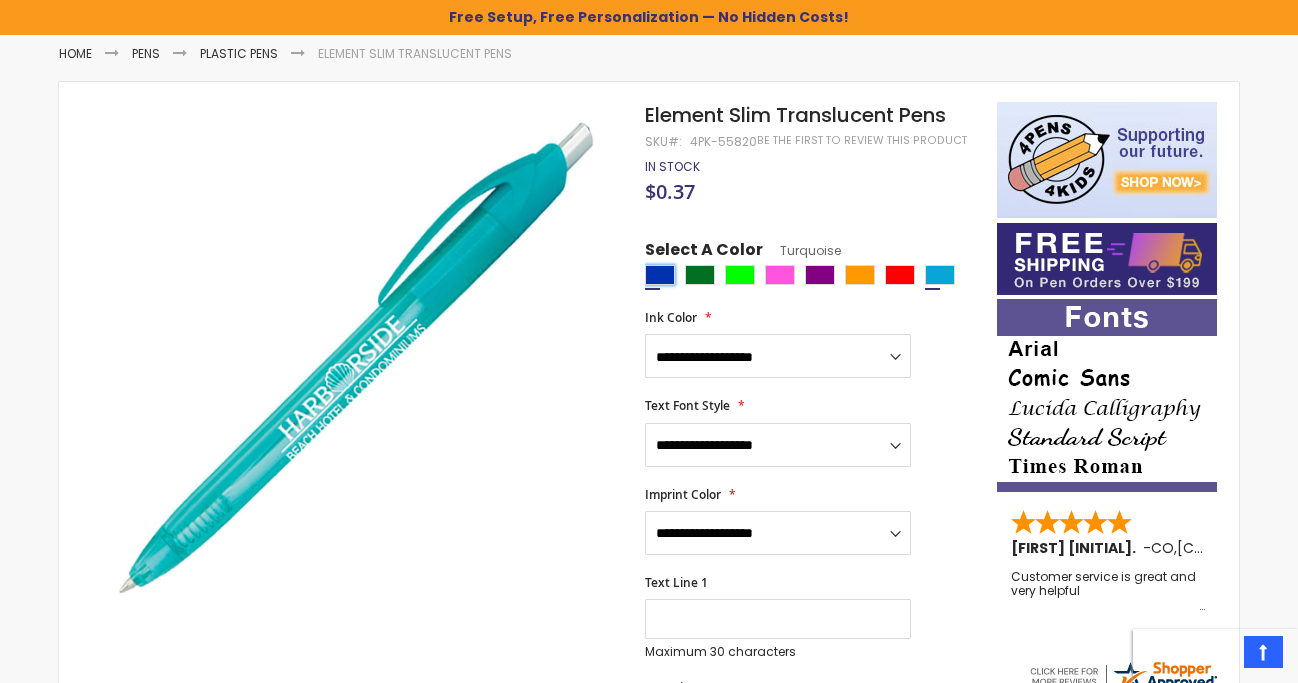 click at bounding box center [660, 275] 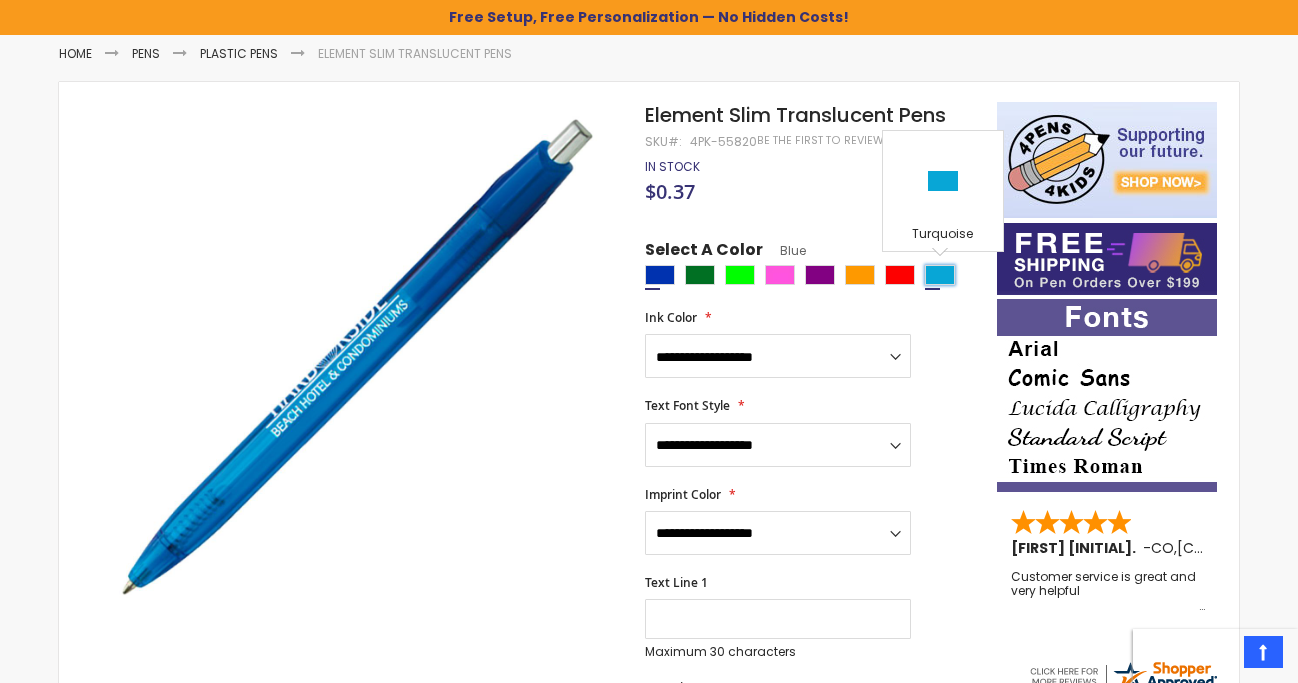 click at bounding box center [940, 275] 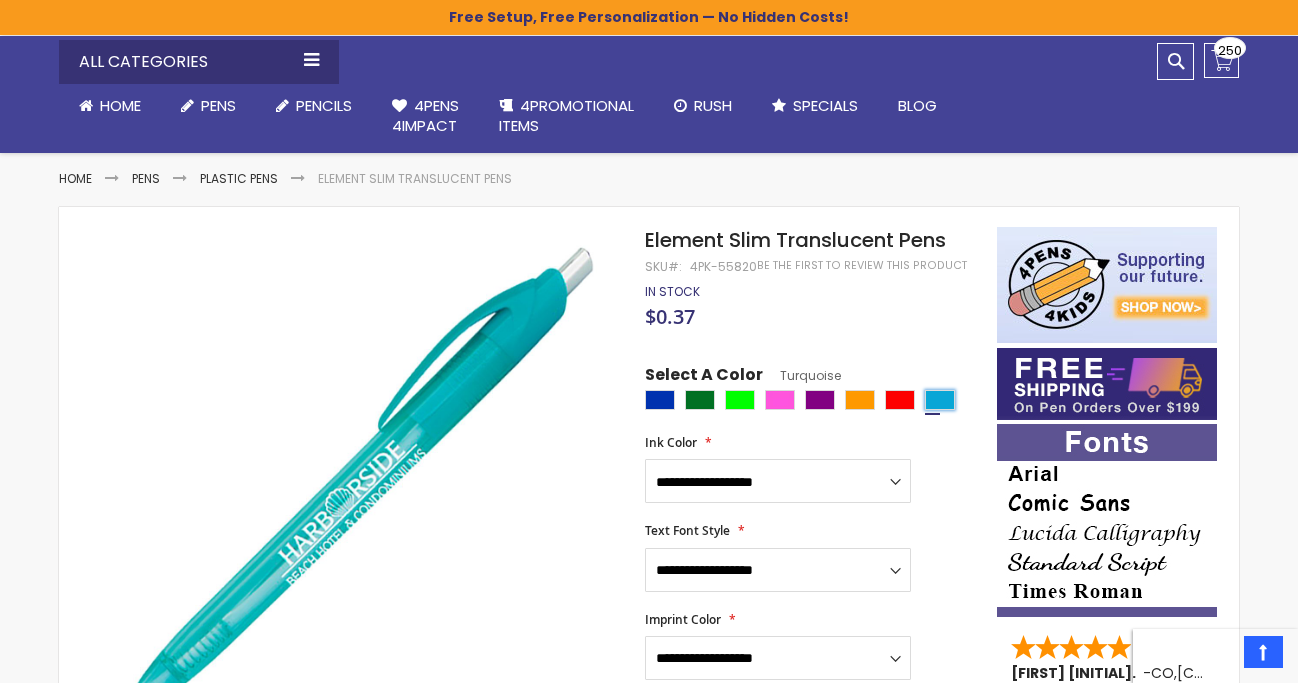 scroll, scrollTop: 65, scrollLeft: 0, axis: vertical 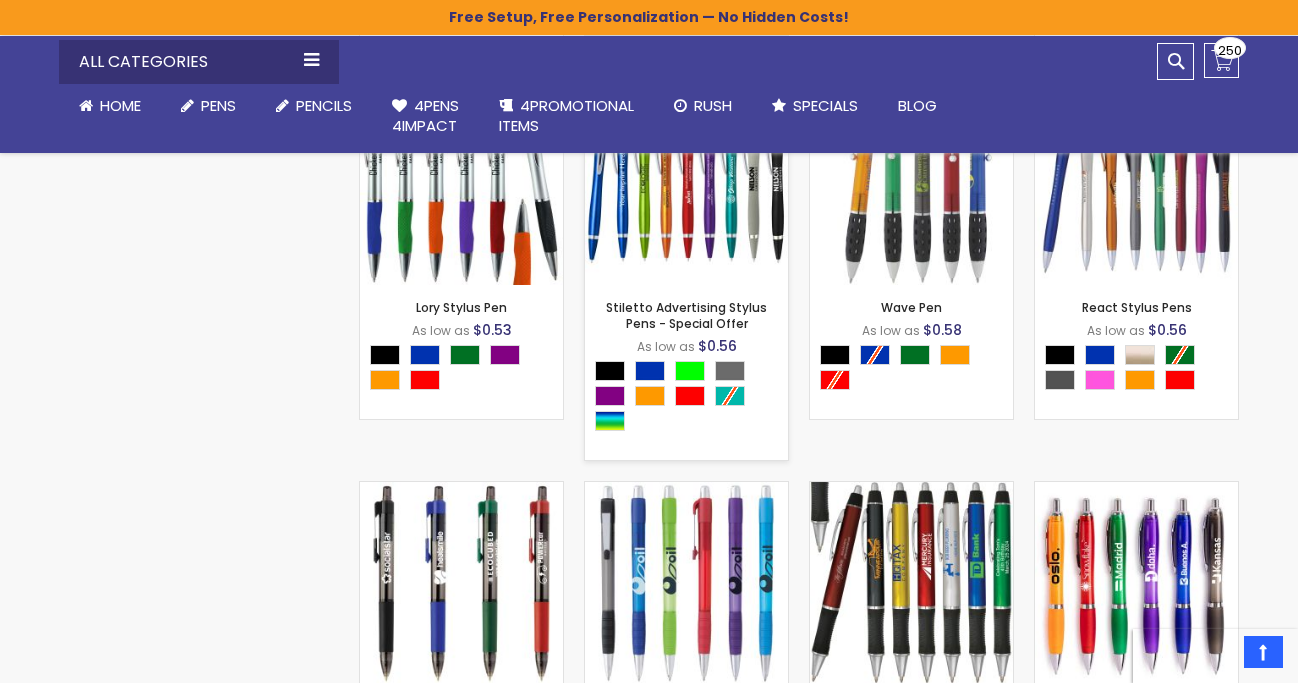click on "-
***
+
Add to Cart" at bounding box center [686, 252] 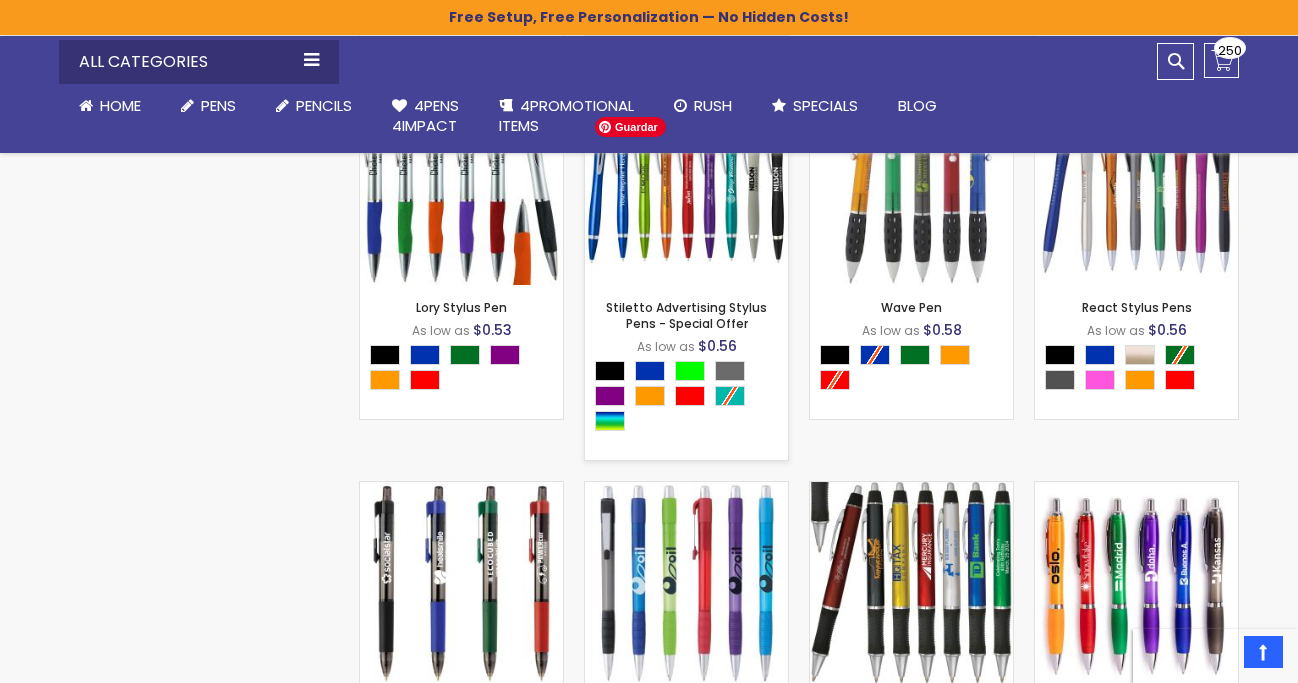click at bounding box center [686, 183] 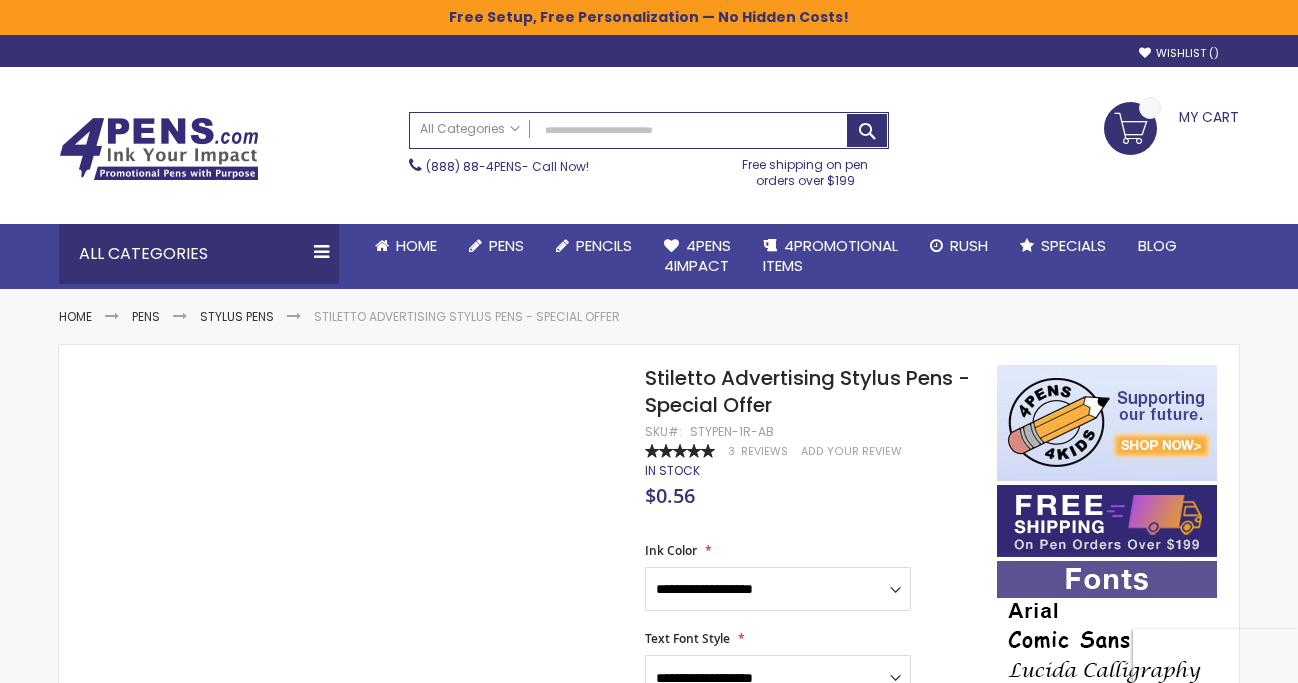 scroll, scrollTop: 0, scrollLeft: 0, axis: both 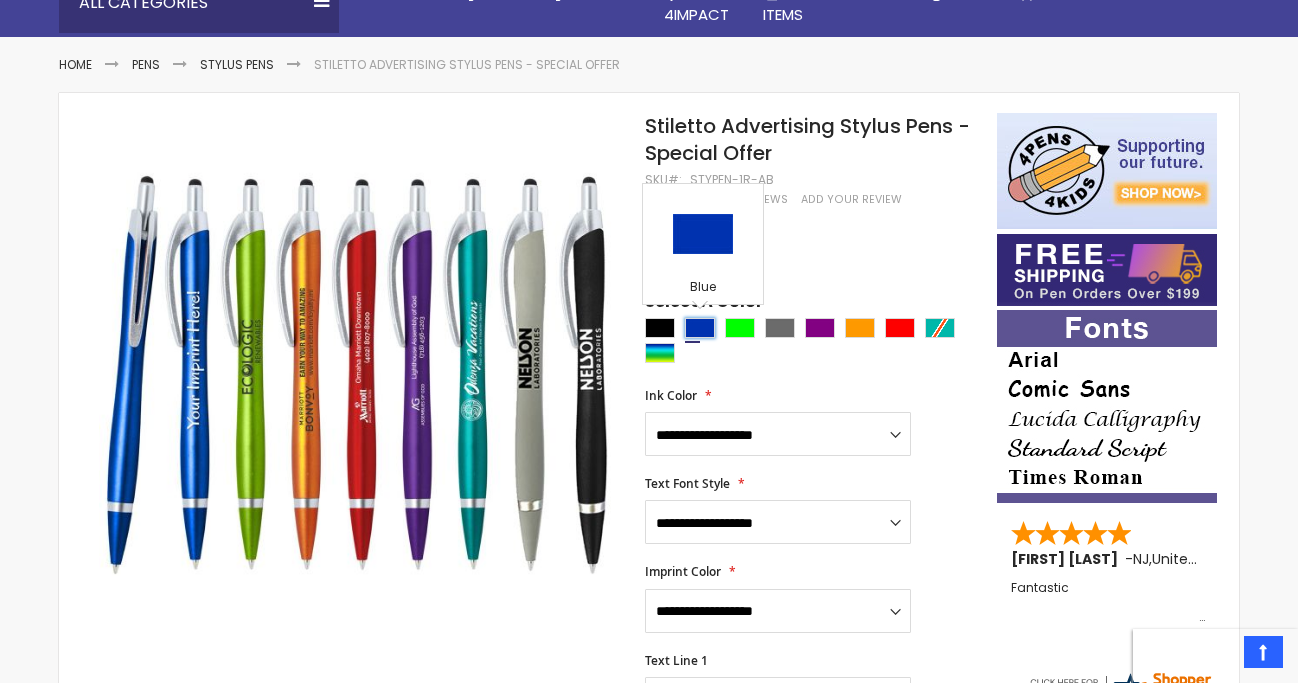 click at bounding box center [700, 328] 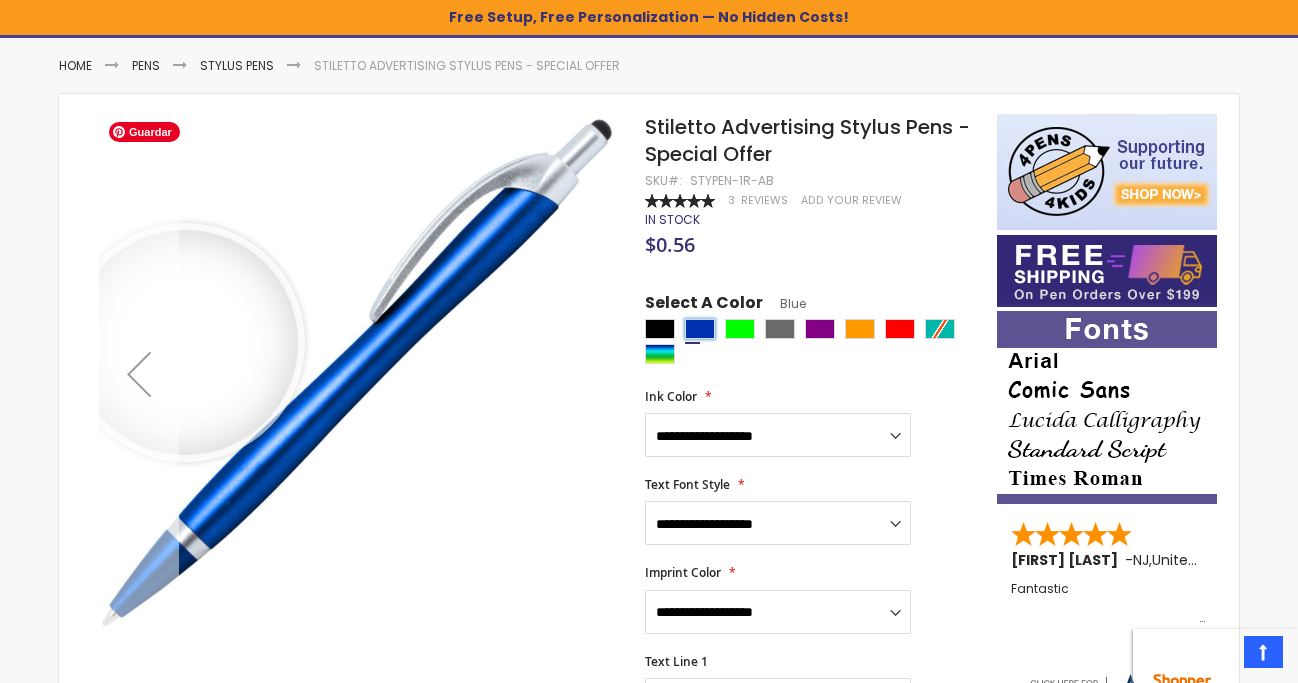 click at bounding box center [139, 373] 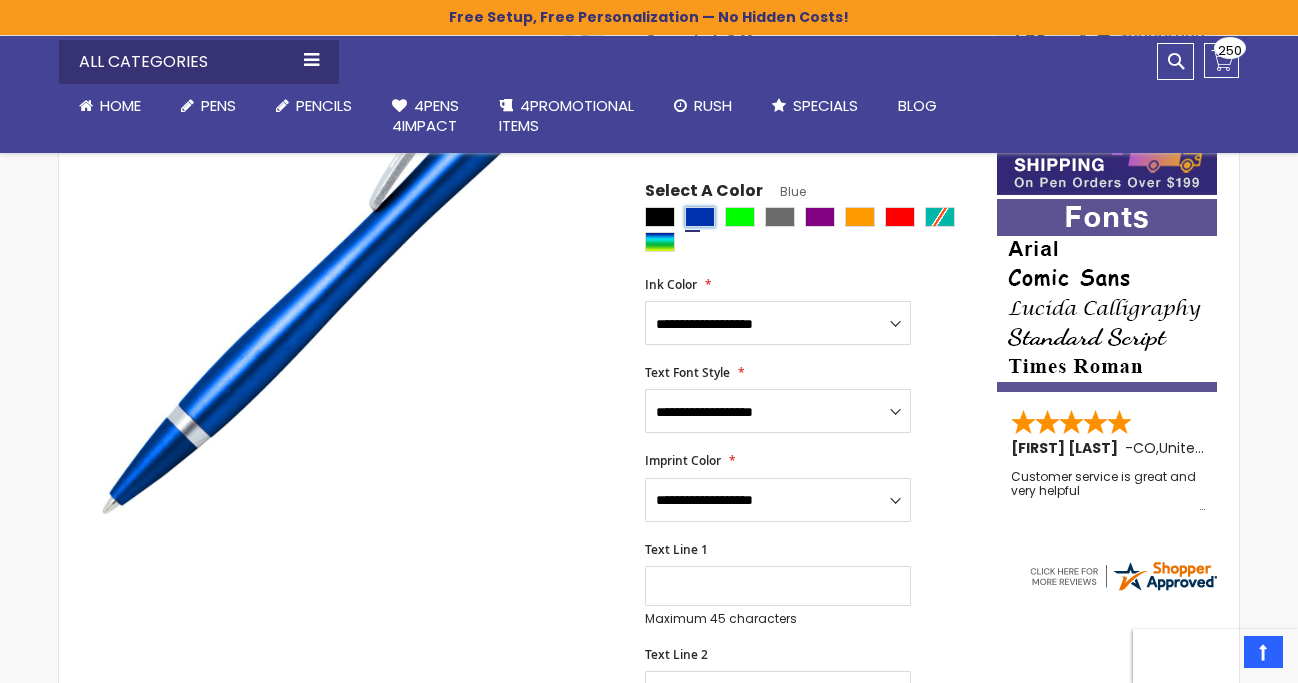 scroll, scrollTop: 0, scrollLeft: 0, axis: both 